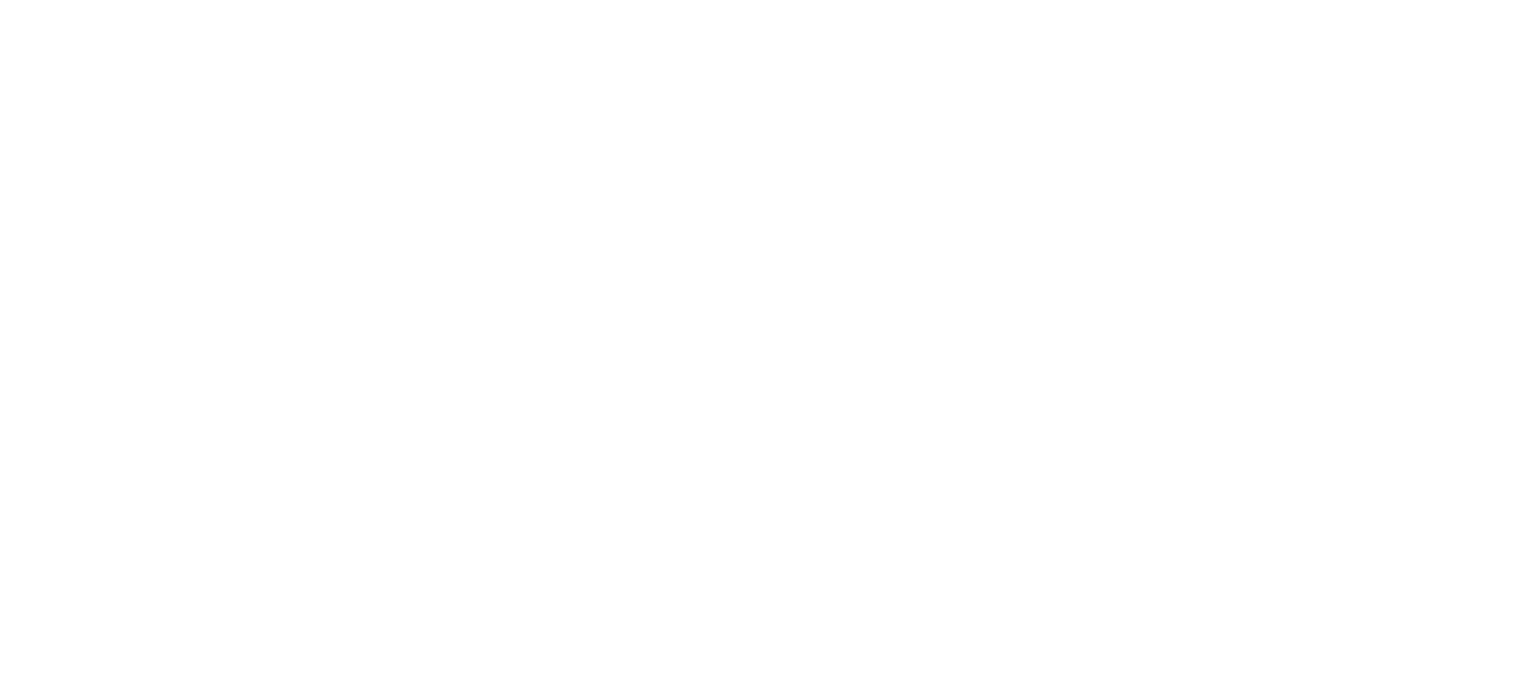 scroll, scrollTop: 0, scrollLeft: 0, axis: both 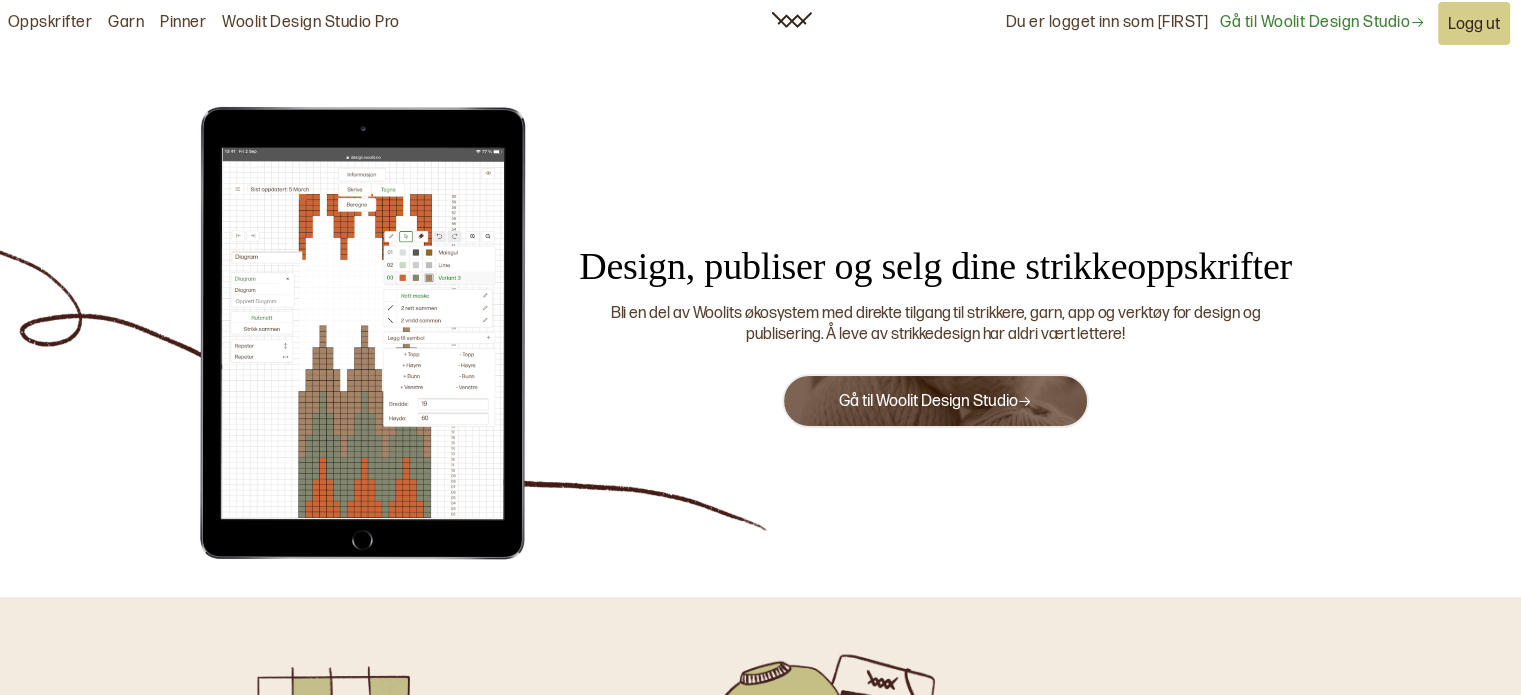 click on "Gå til Woolit Design Studio" at bounding box center [935, 401] 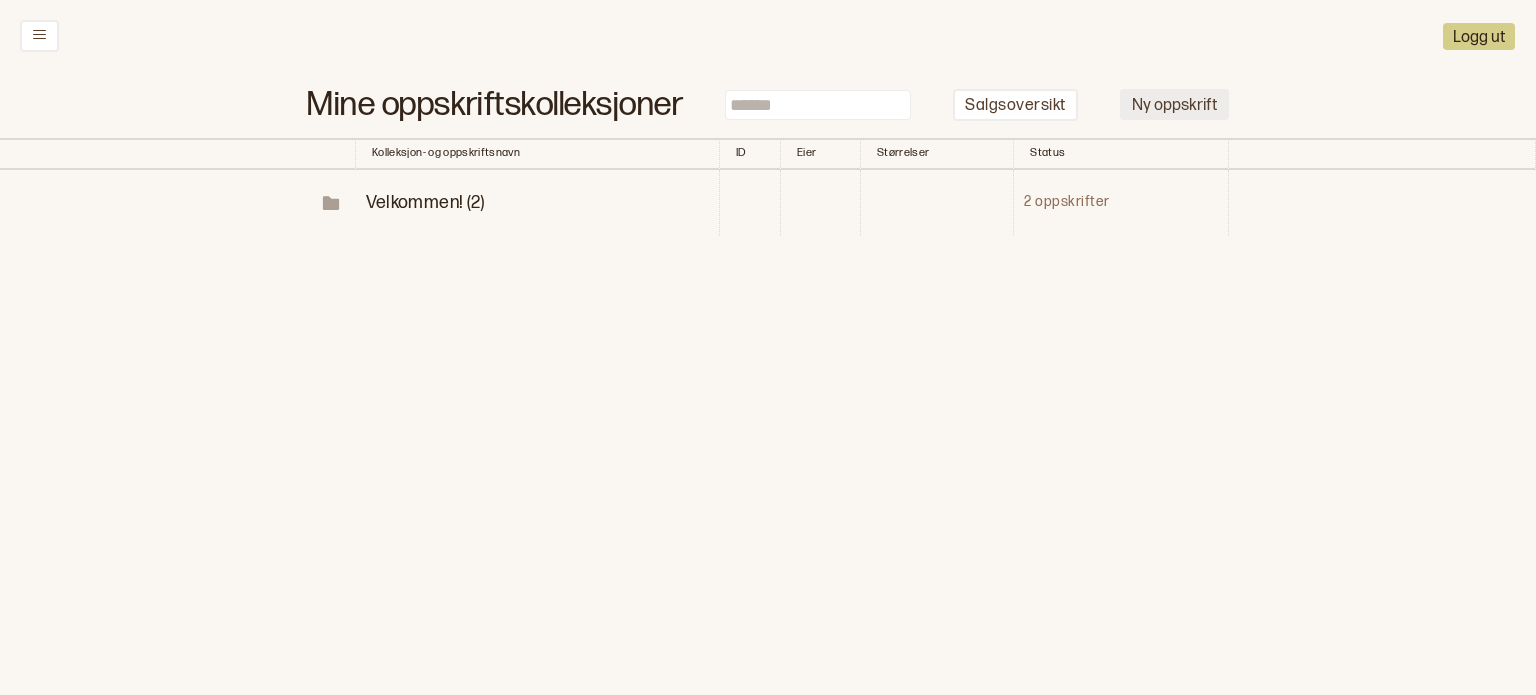 click on "Ny oppskrift" at bounding box center (1174, 104) 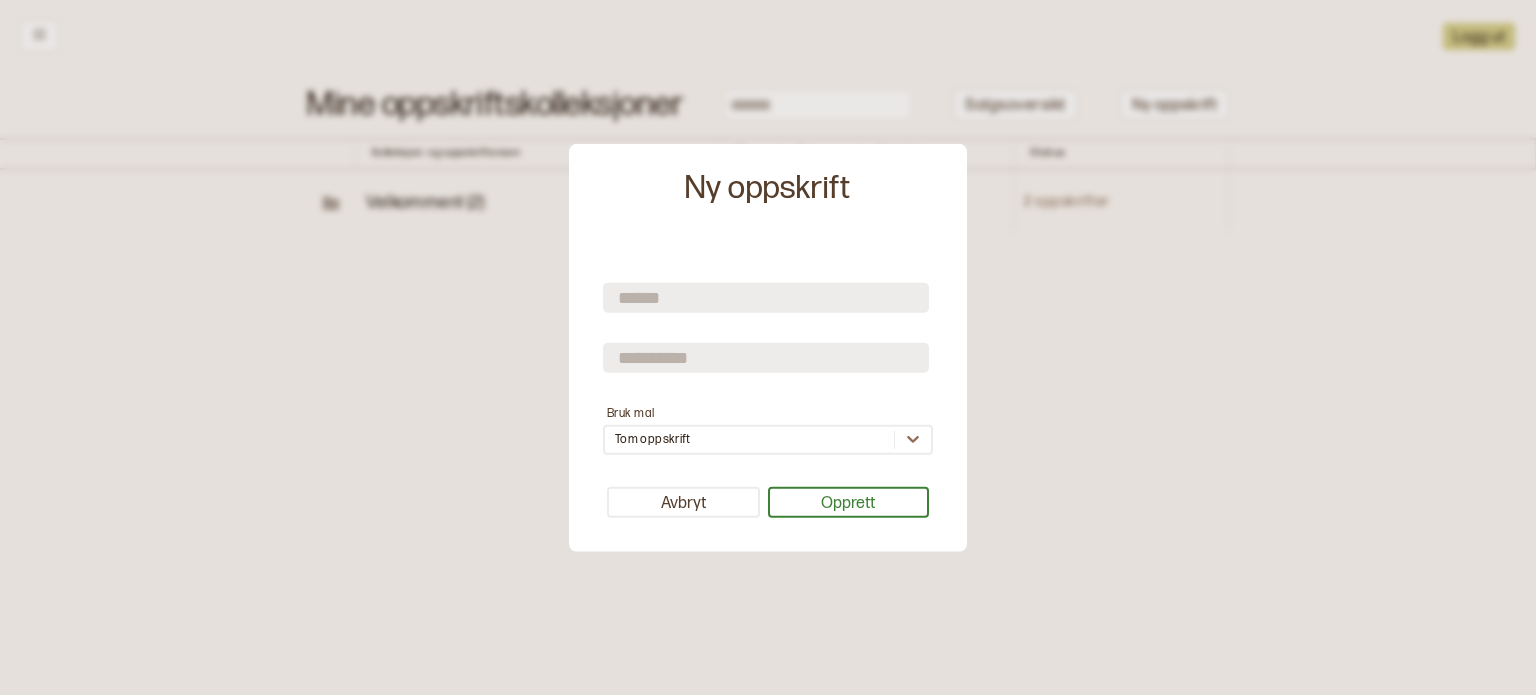 click at bounding box center (766, 298) 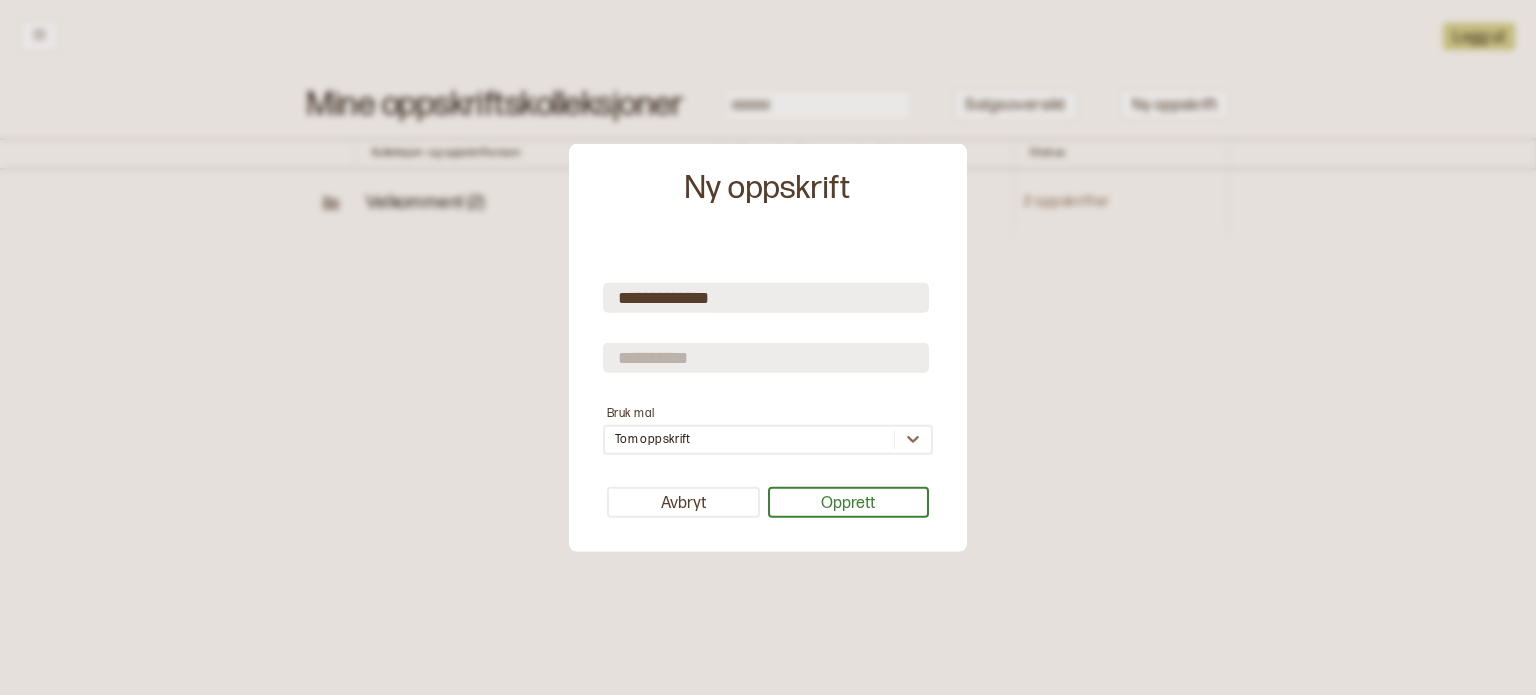 type on "**********" 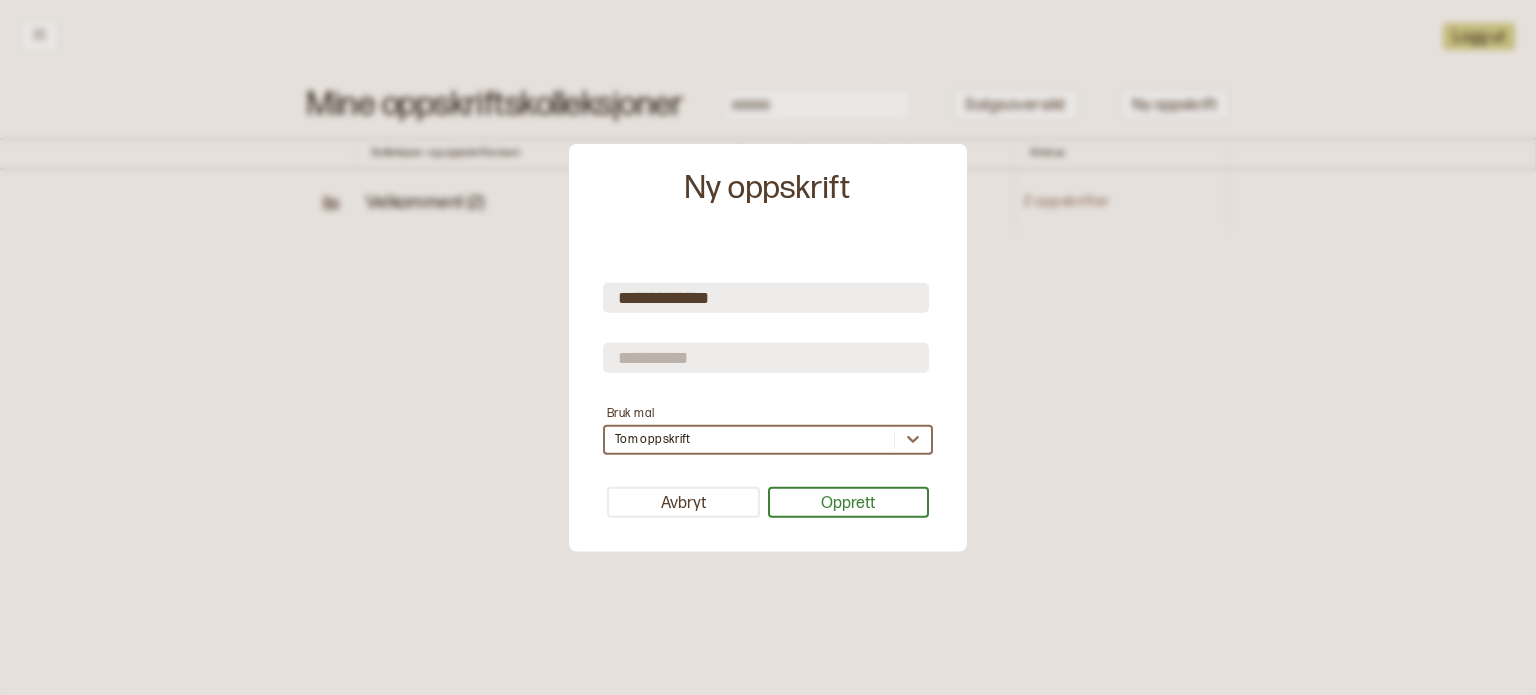 scroll, scrollTop: 0, scrollLeft: 0, axis: both 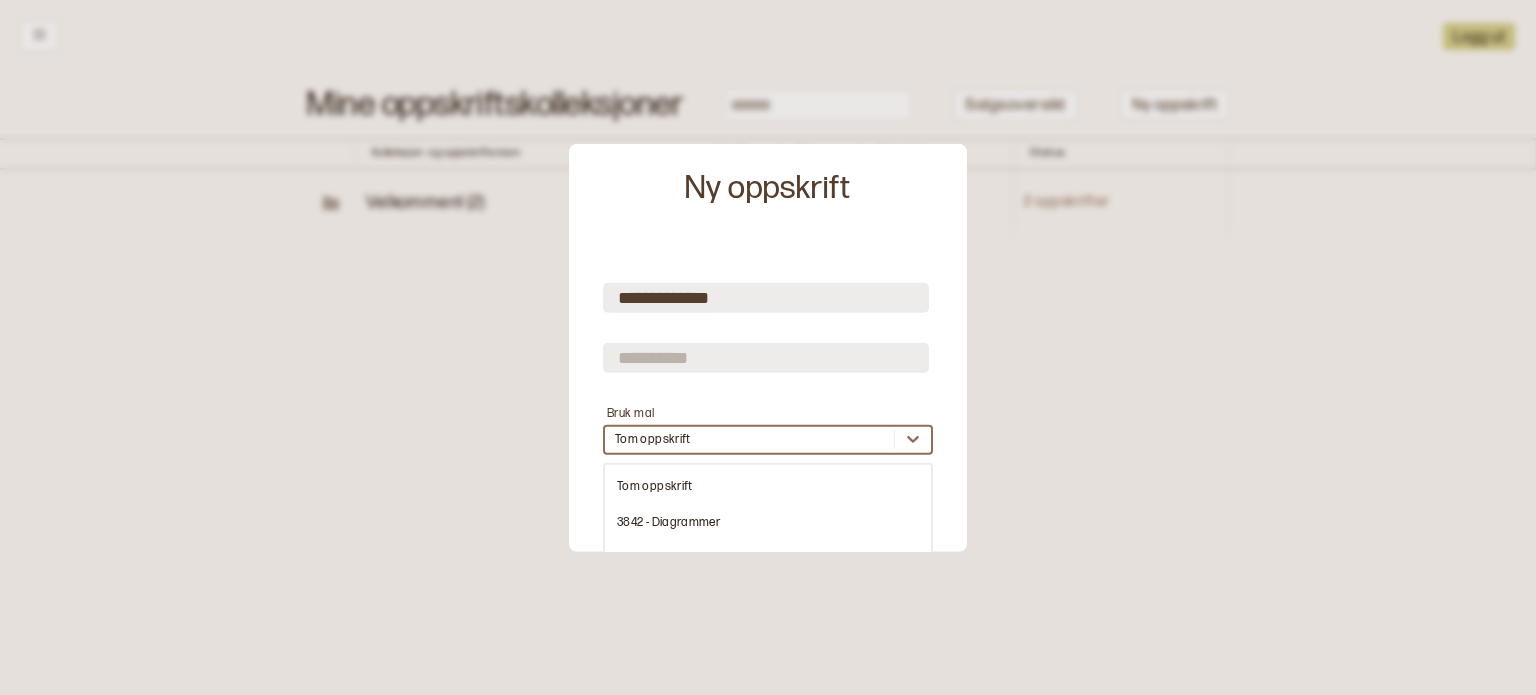 click on "Tom oppskrift" at bounding box center (653, 440) 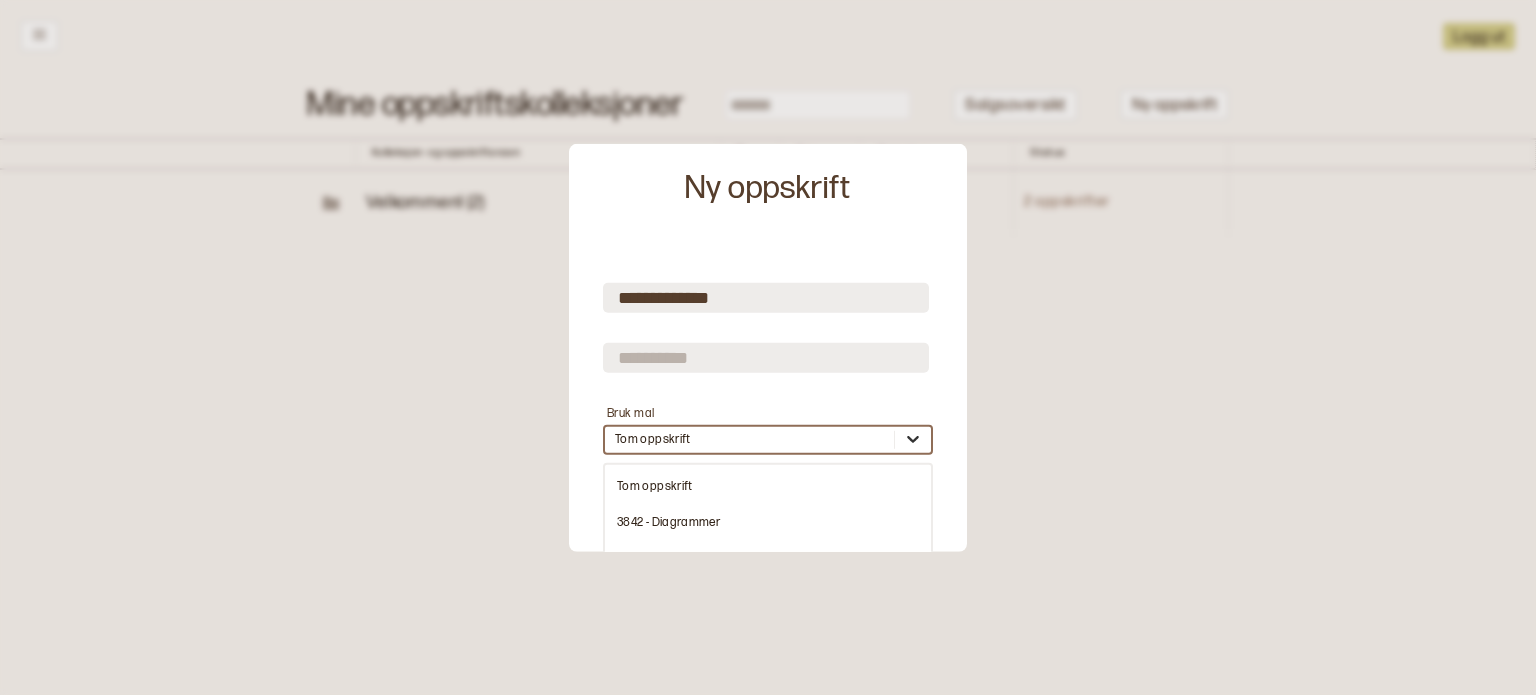 click at bounding box center [913, 439] 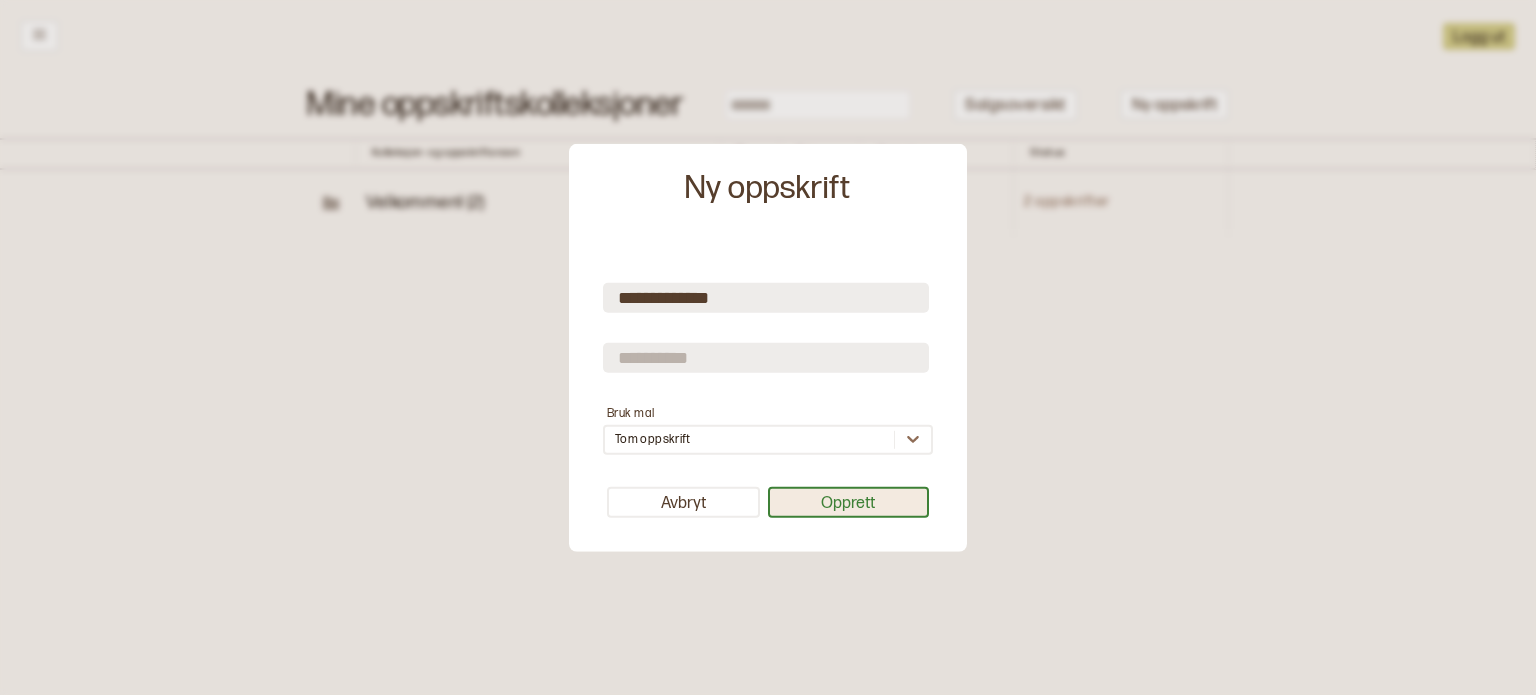 click on "Opprett" at bounding box center (849, 502) 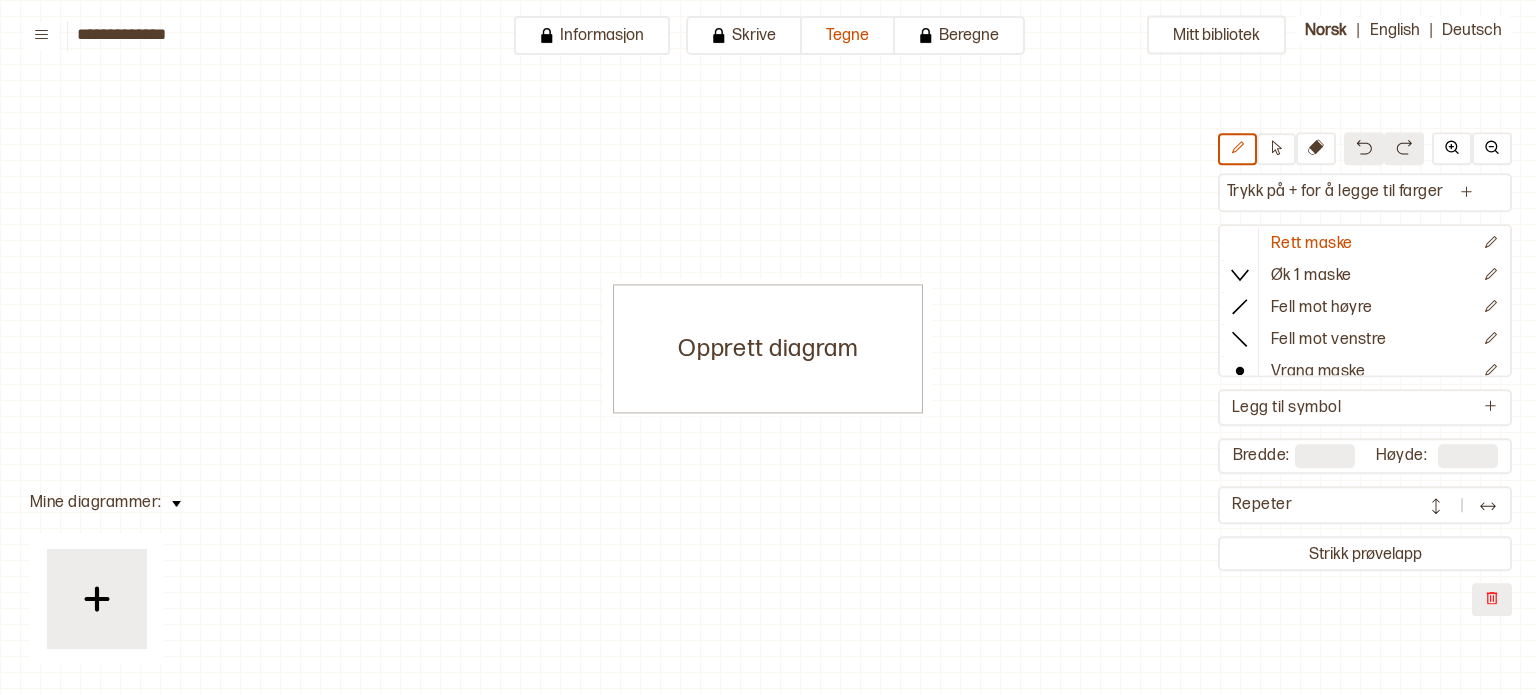 scroll, scrollTop: 0, scrollLeft: 0, axis: both 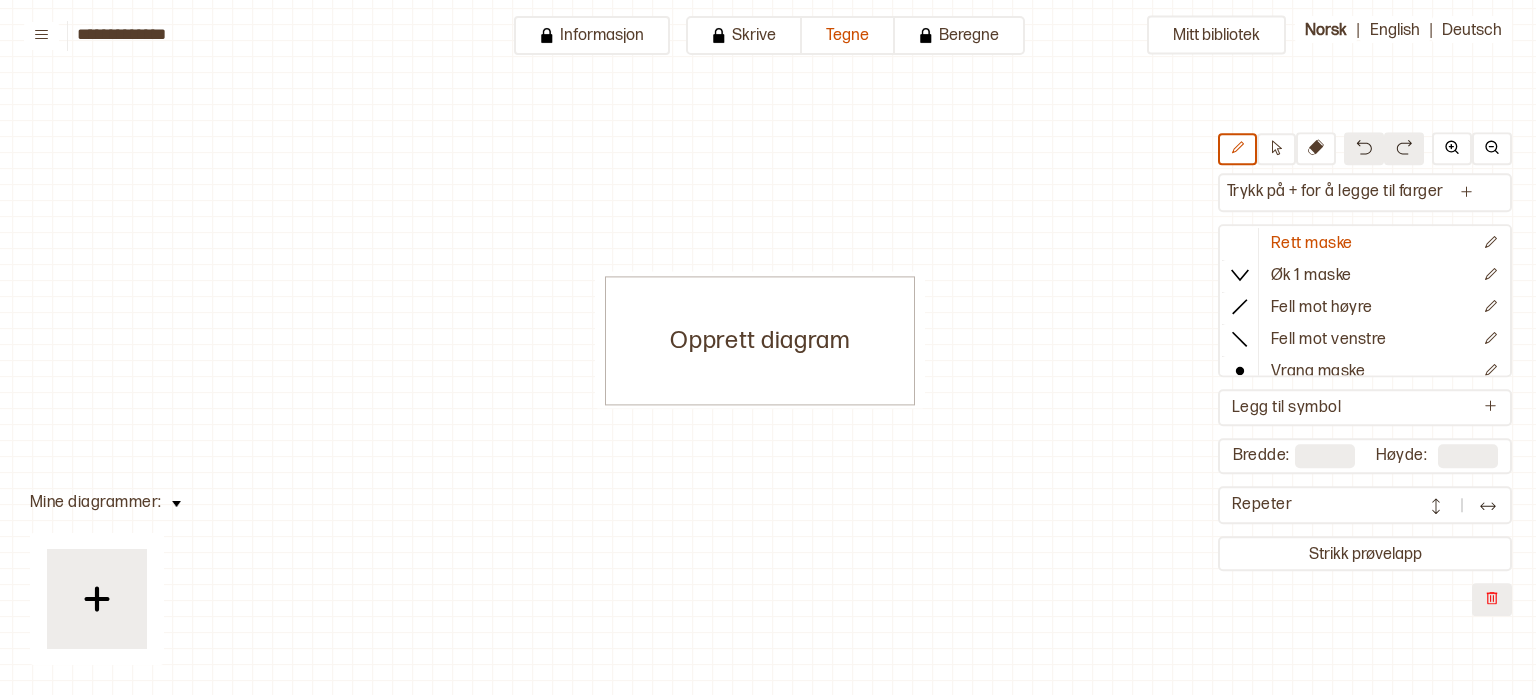 click on "Mitt bibliotek Trykk på + for å legge til farger Rett maske Øk 1 maske Fell mot høyre Fell mot venstre Vrang maske Kast Flette foran Flette bak Legg til symbol Bredde:   ** Høyde:   ** Repeter Strikk prøvelapp Opprett diagram" at bounding box center (1528, 687) 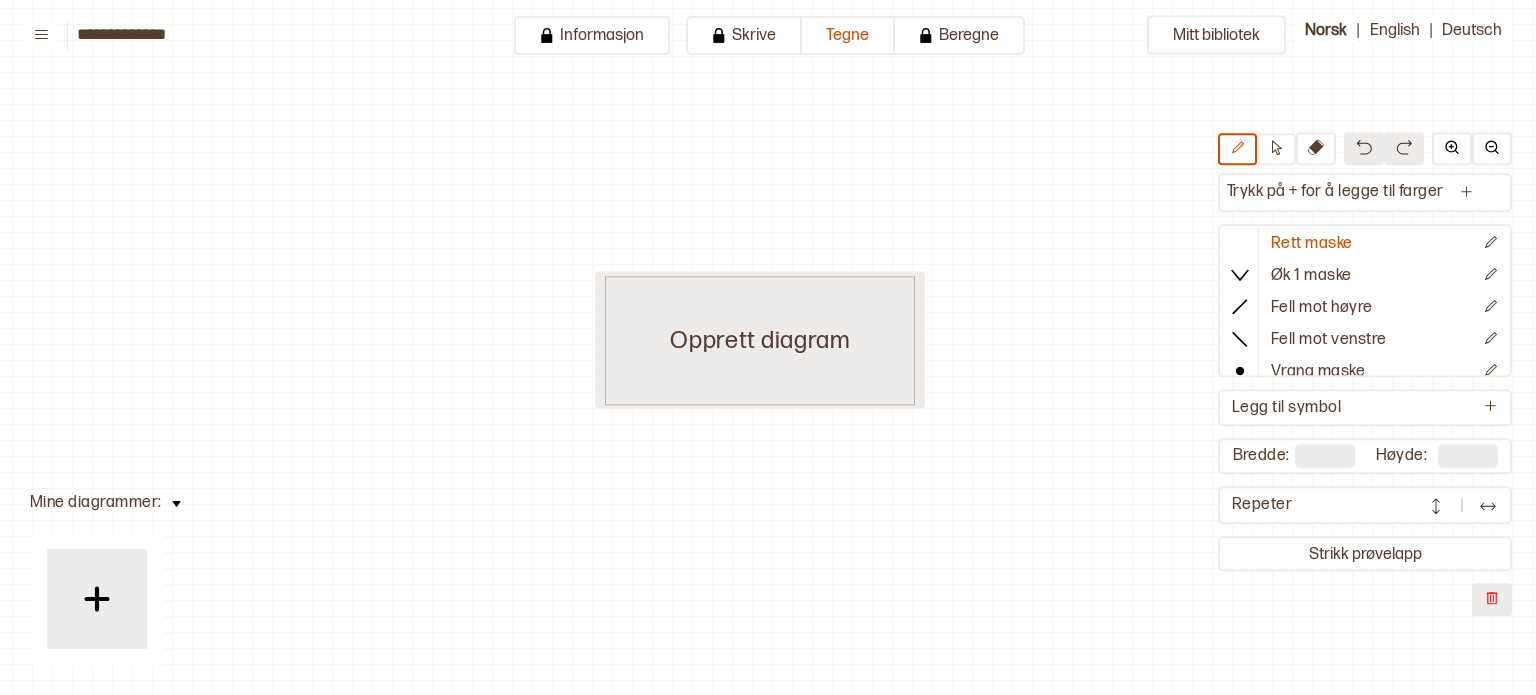 click on "Opprett diagram" at bounding box center (760, 340) 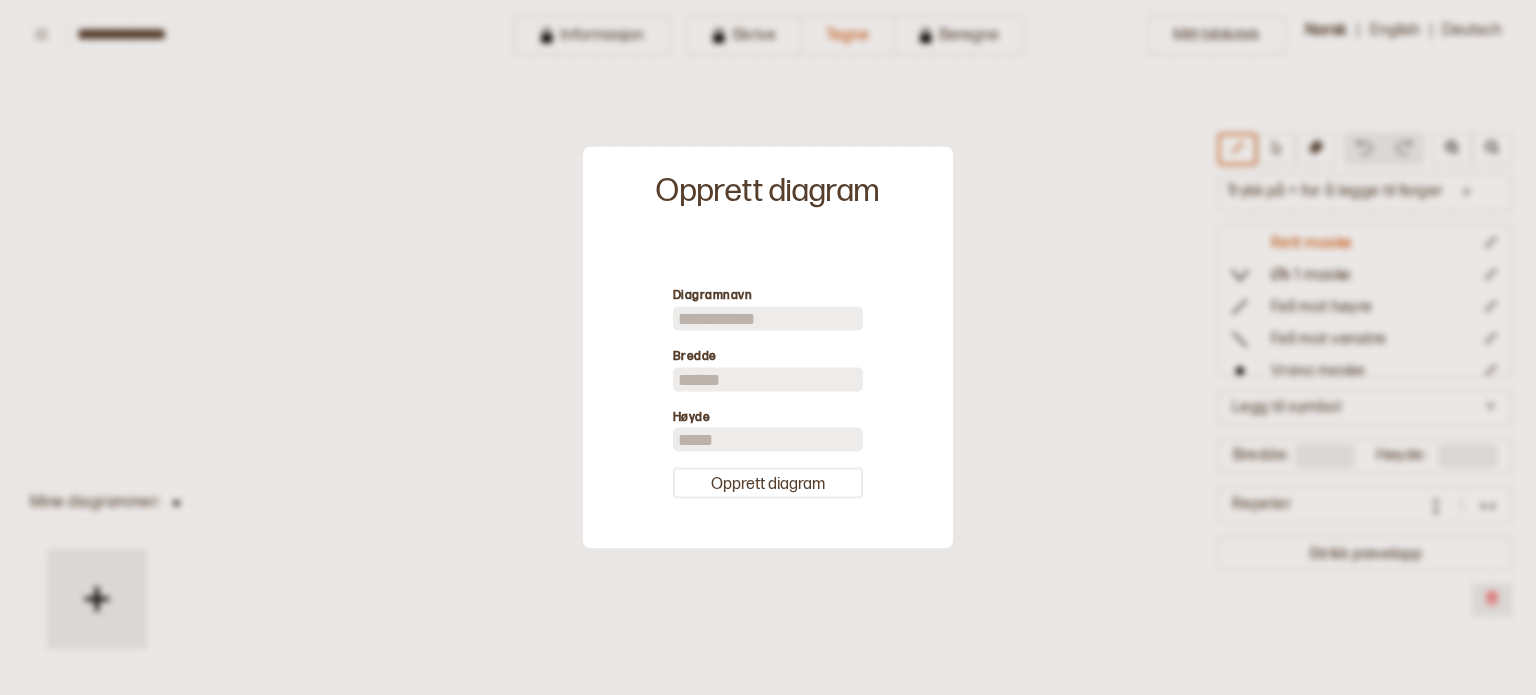 click at bounding box center (768, 318) 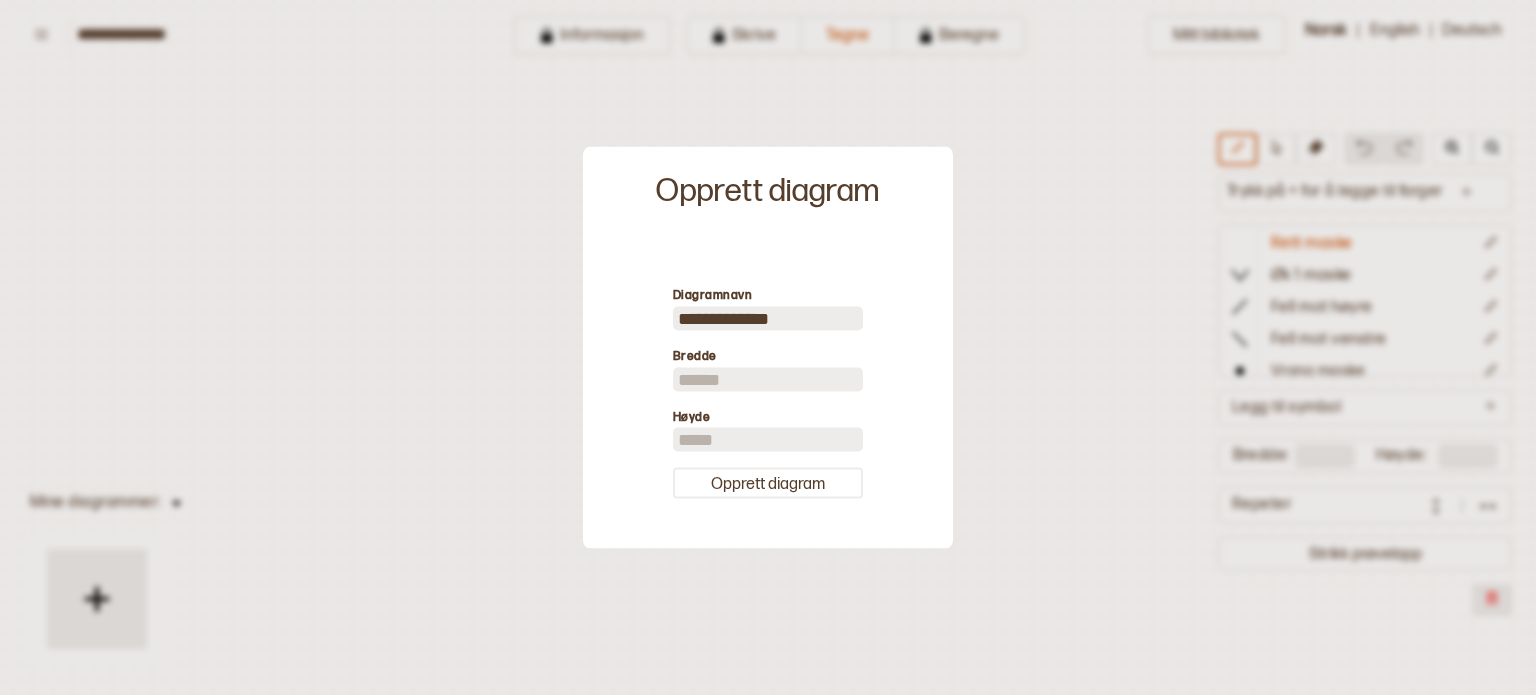 type on "**********" 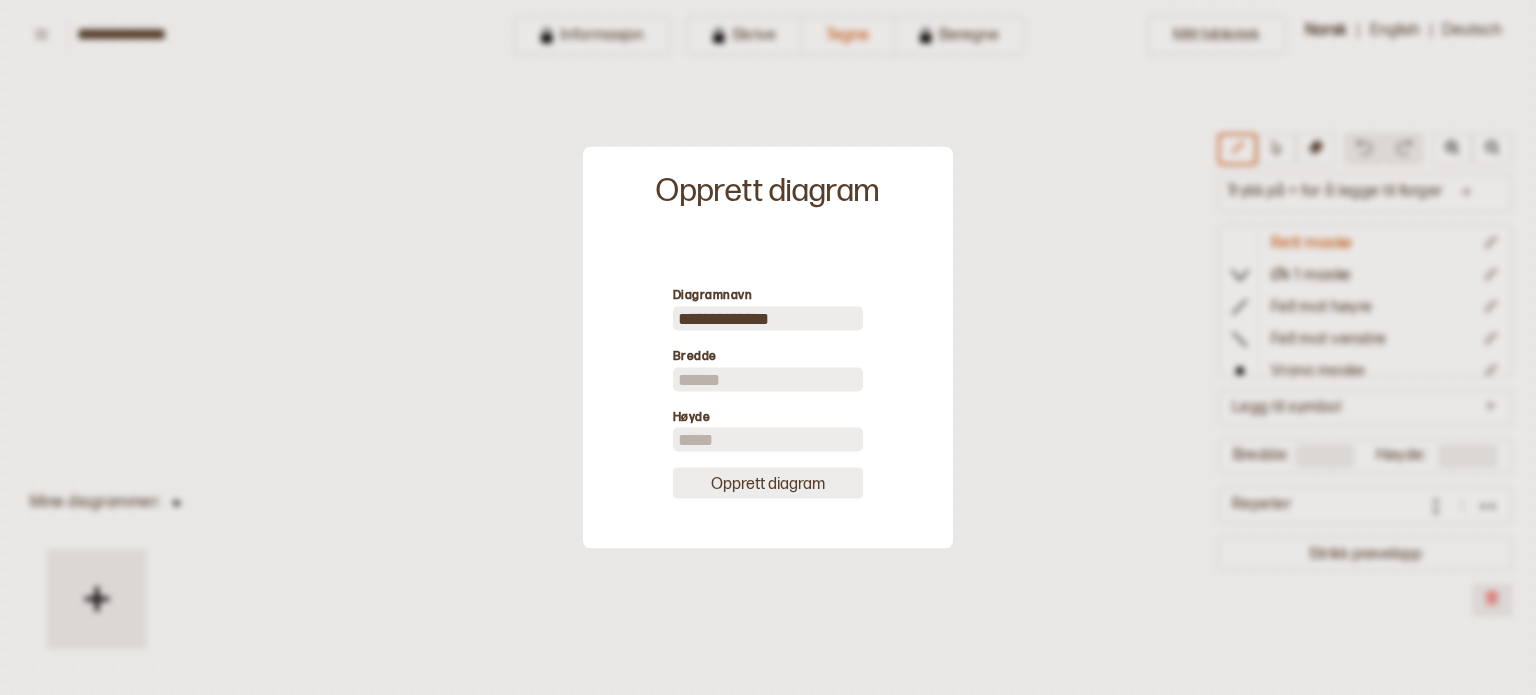 click on "Opprett diagram" at bounding box center [768, 483] 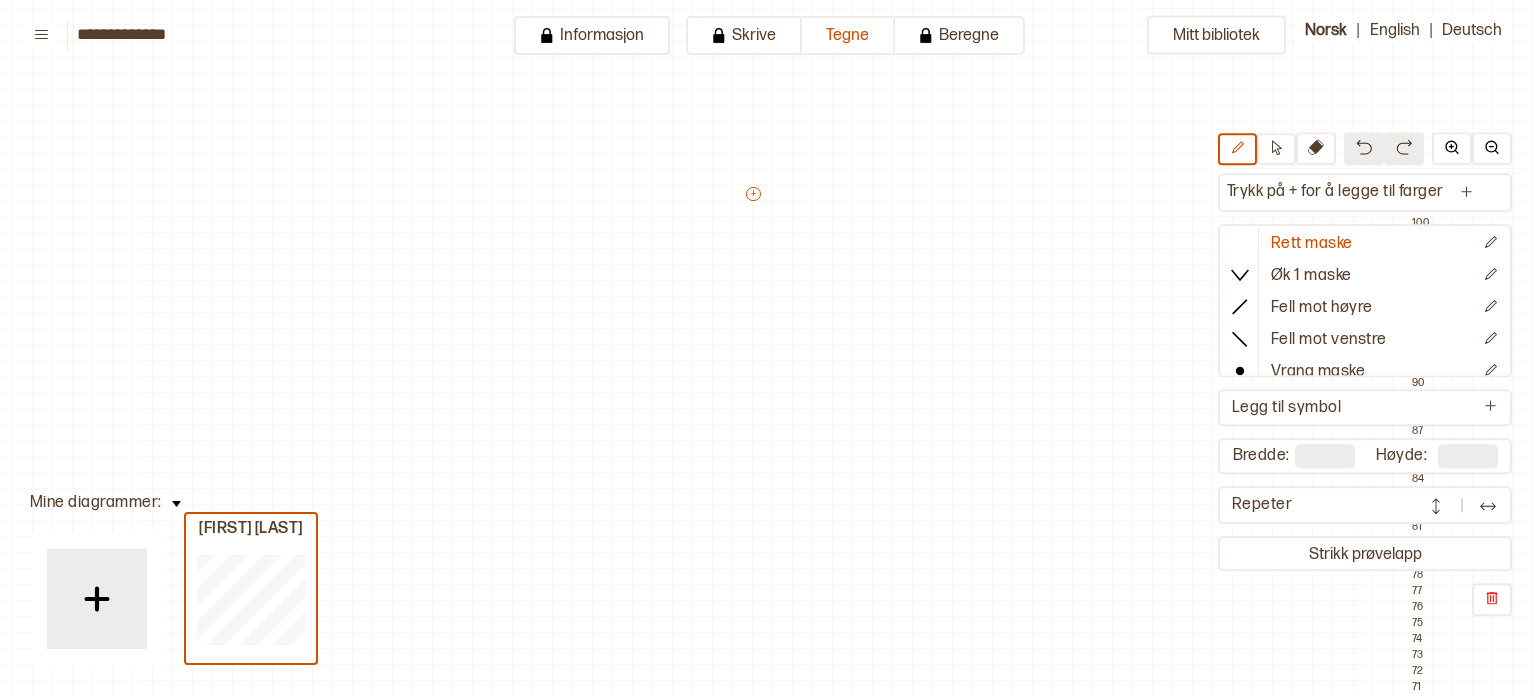 scroll, scrollTop: 700, scrollLeft: 20, axis: both 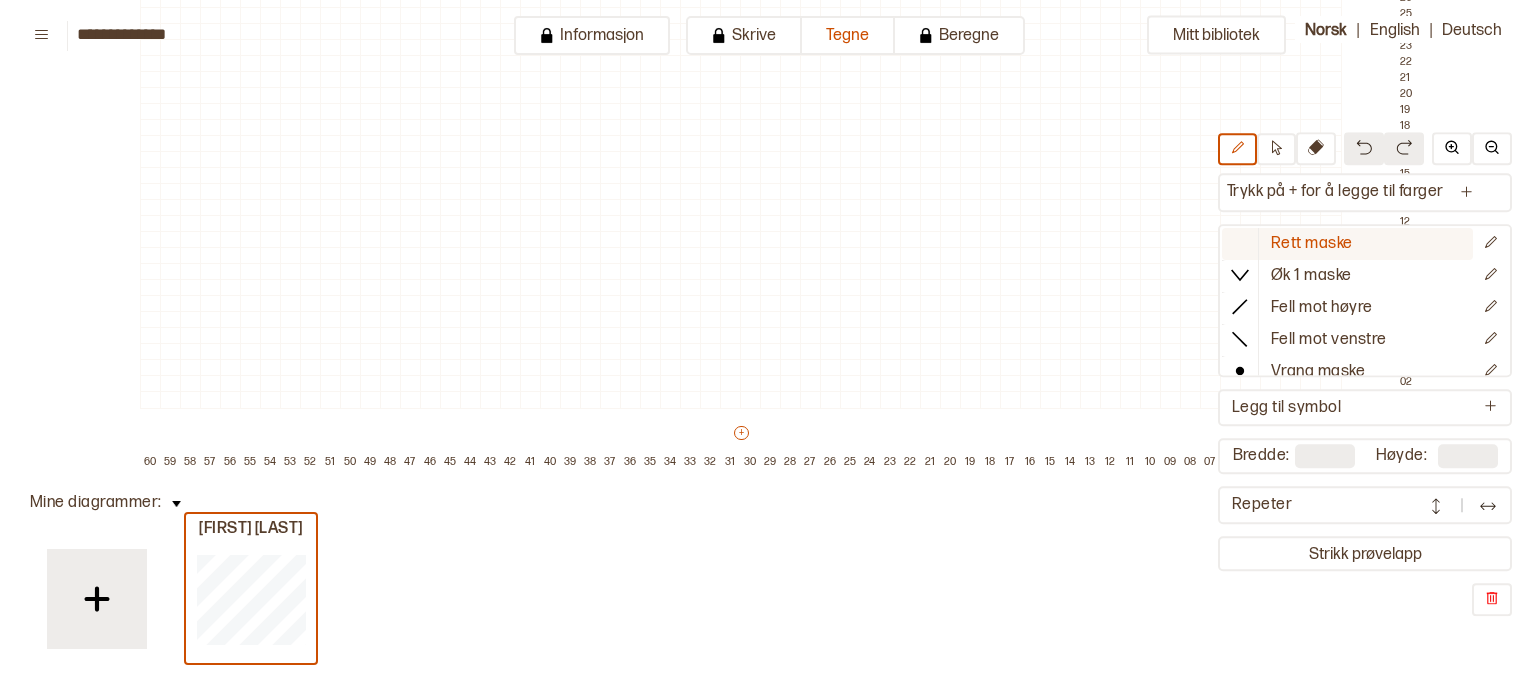 click on "Rett maske" at bounding box center (1312, 244) 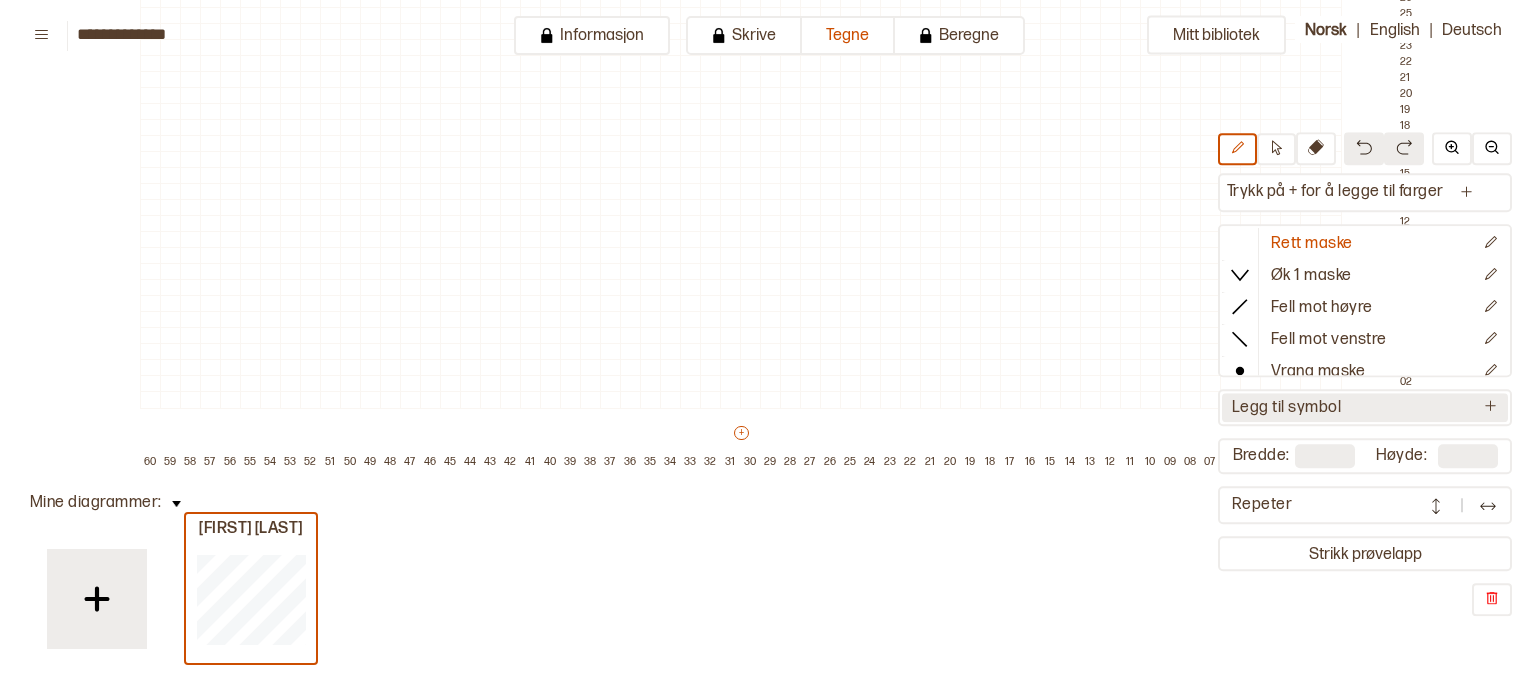 click on "Legg til symbol" at bounding box center (1286, 408) 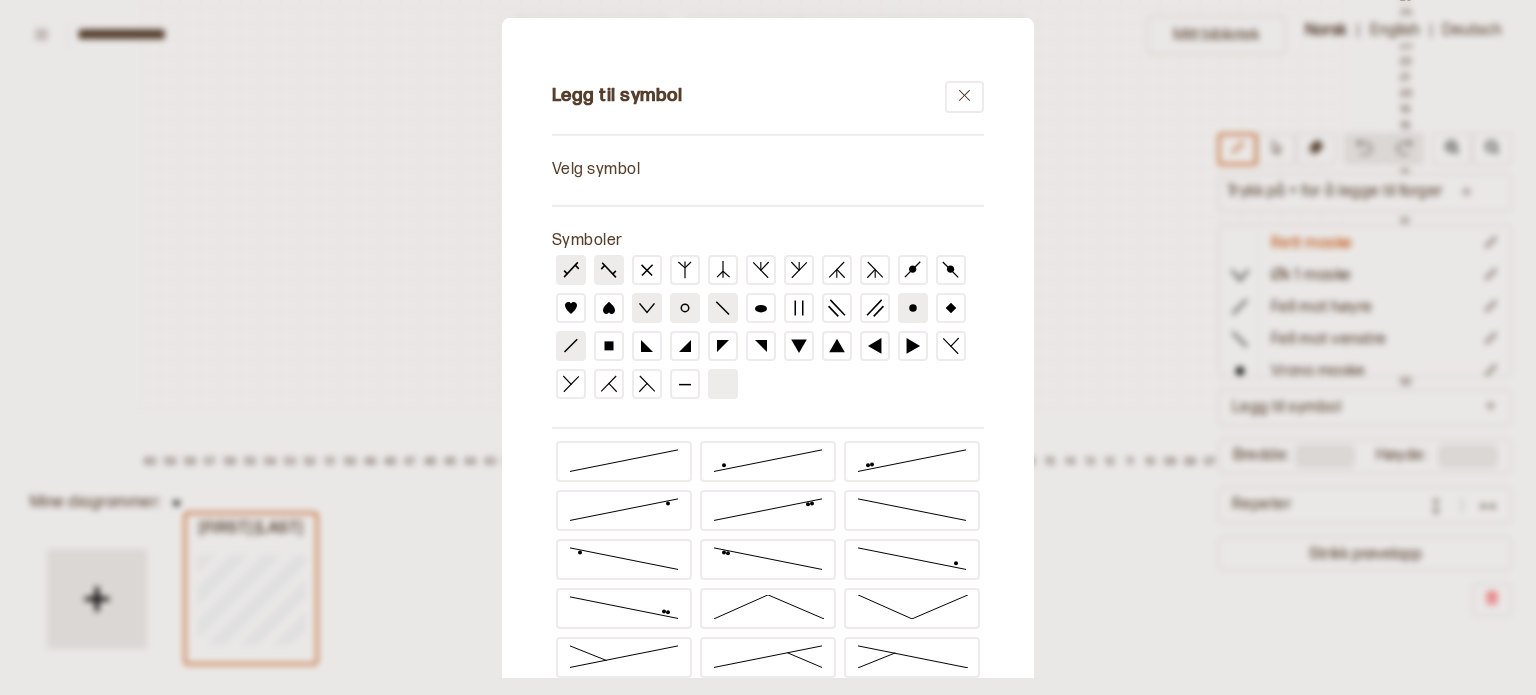 scroll, scrollTop: 160, scrollLeft: 0, axis: vertical 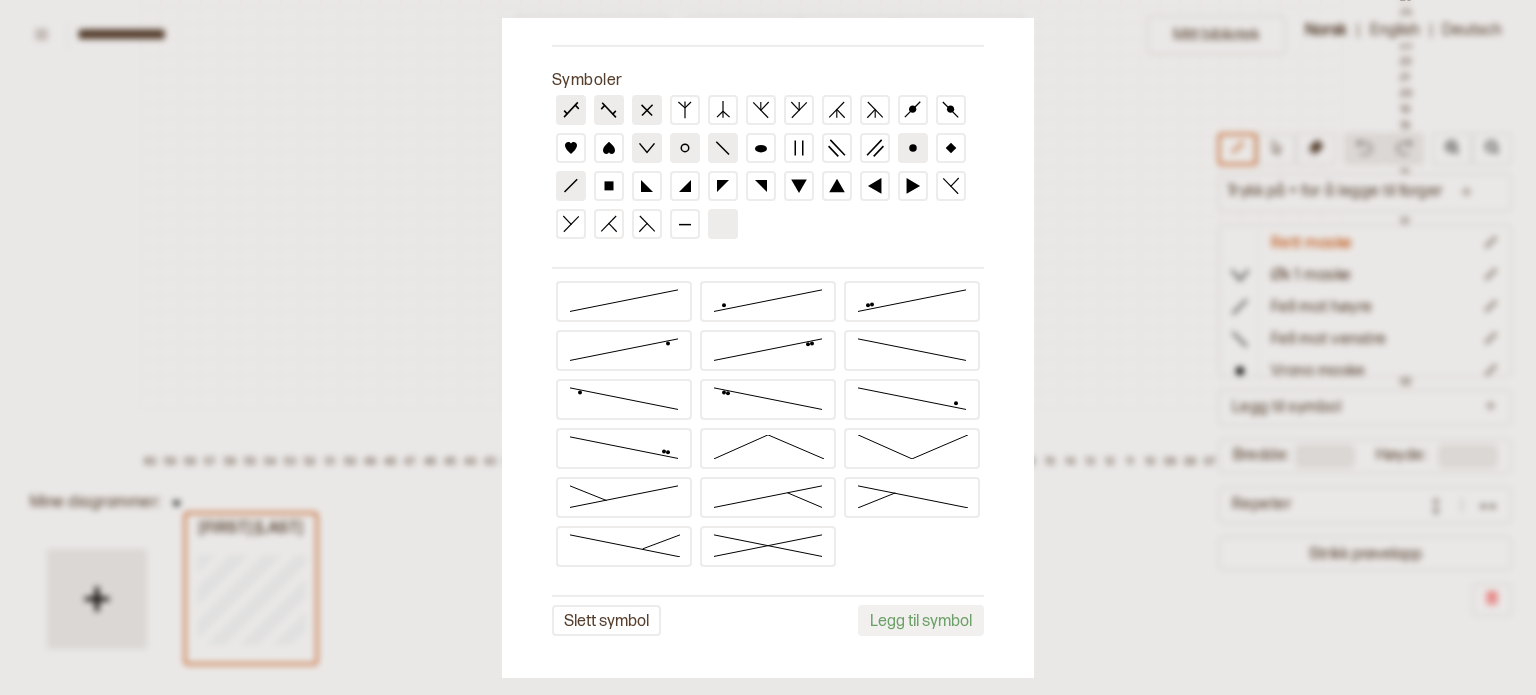 click at bounding box center [571, 110] 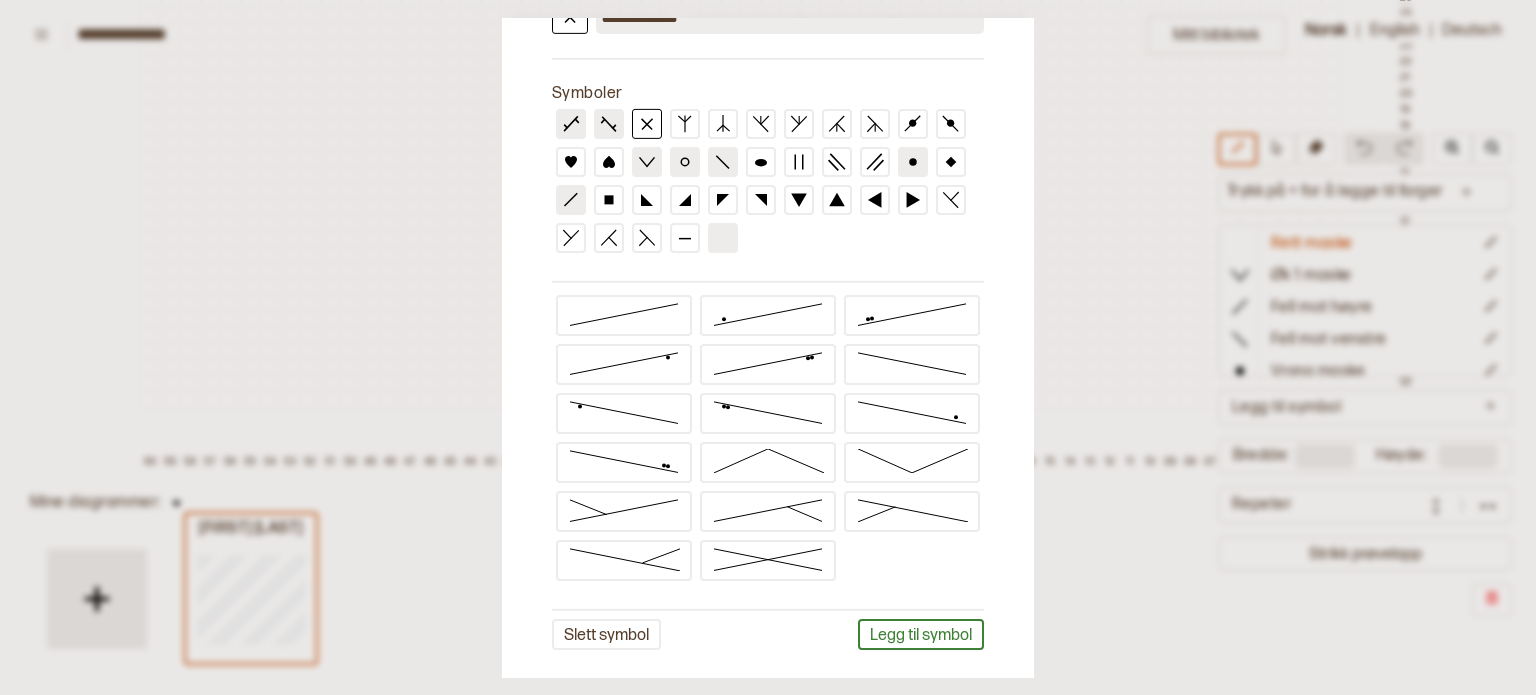 scroll, scrollTop: 0, scrollLeft: 0, axis: both 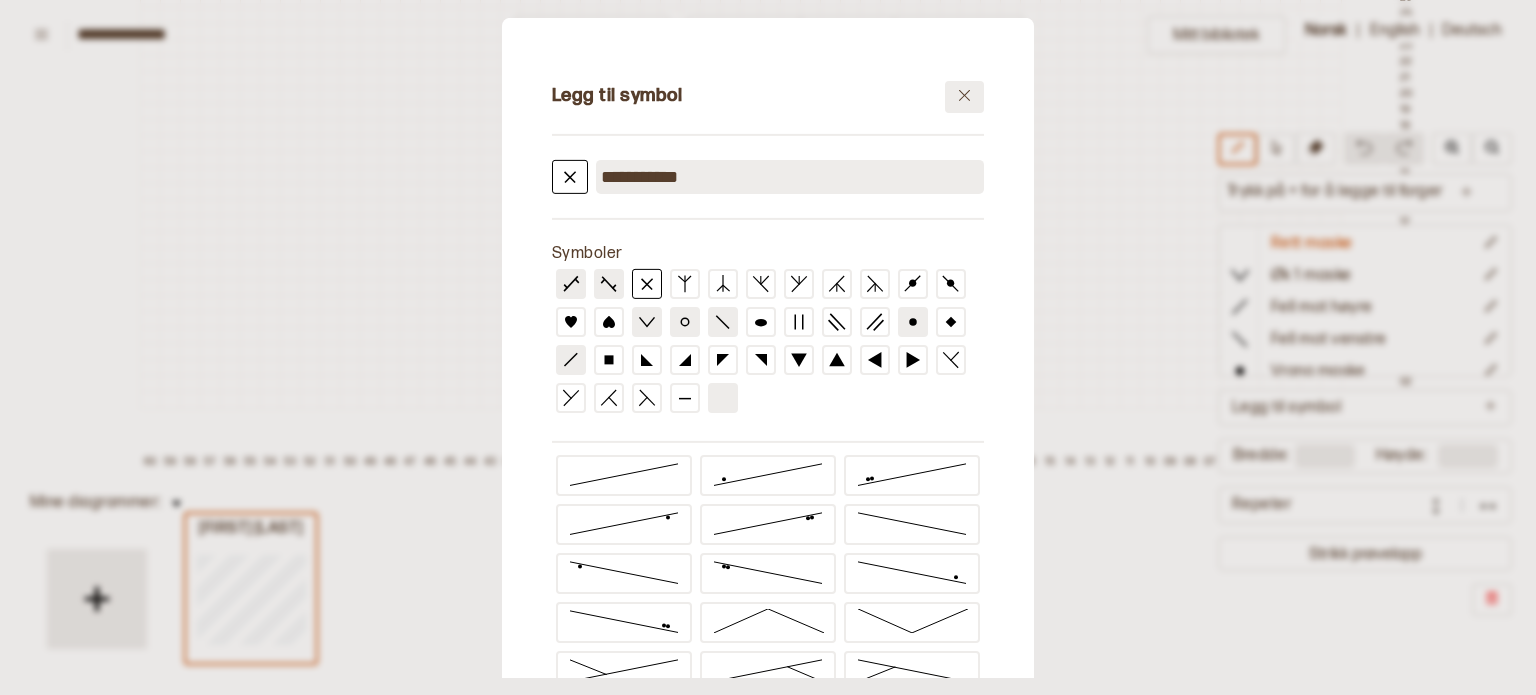 click at bounding box center [964, 96] 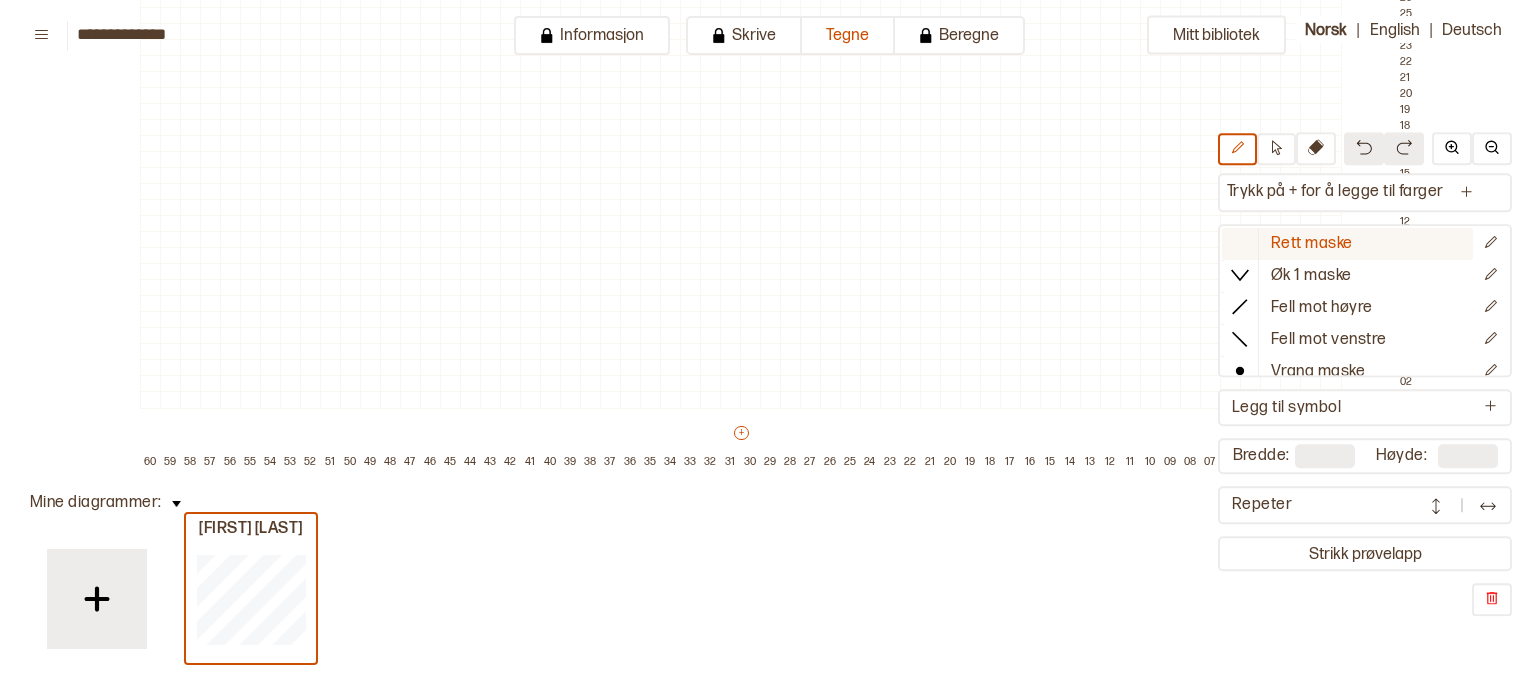 click on "Rett maske" at bounding box center [1312, 244] 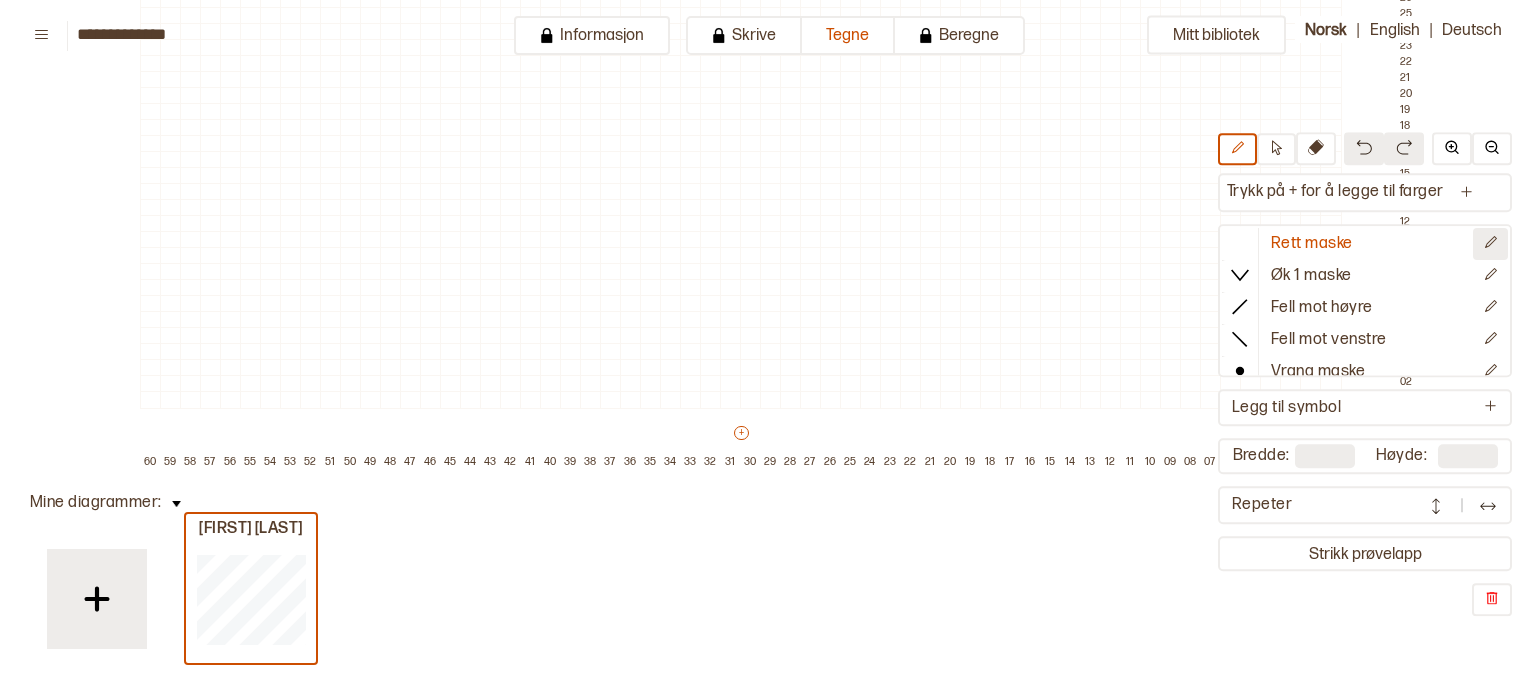 click at bounding box center (1490, 242) 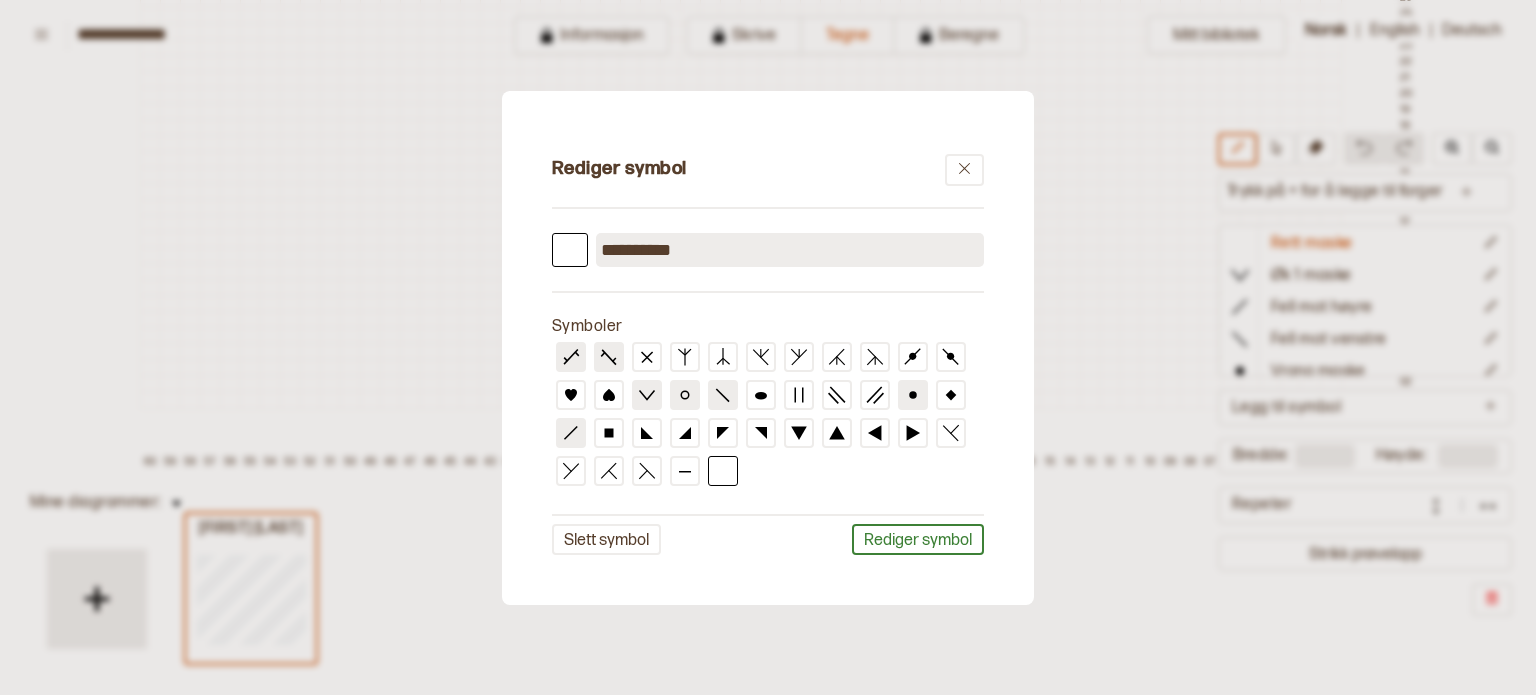 click on "**********" at bounding box center [790, 250] 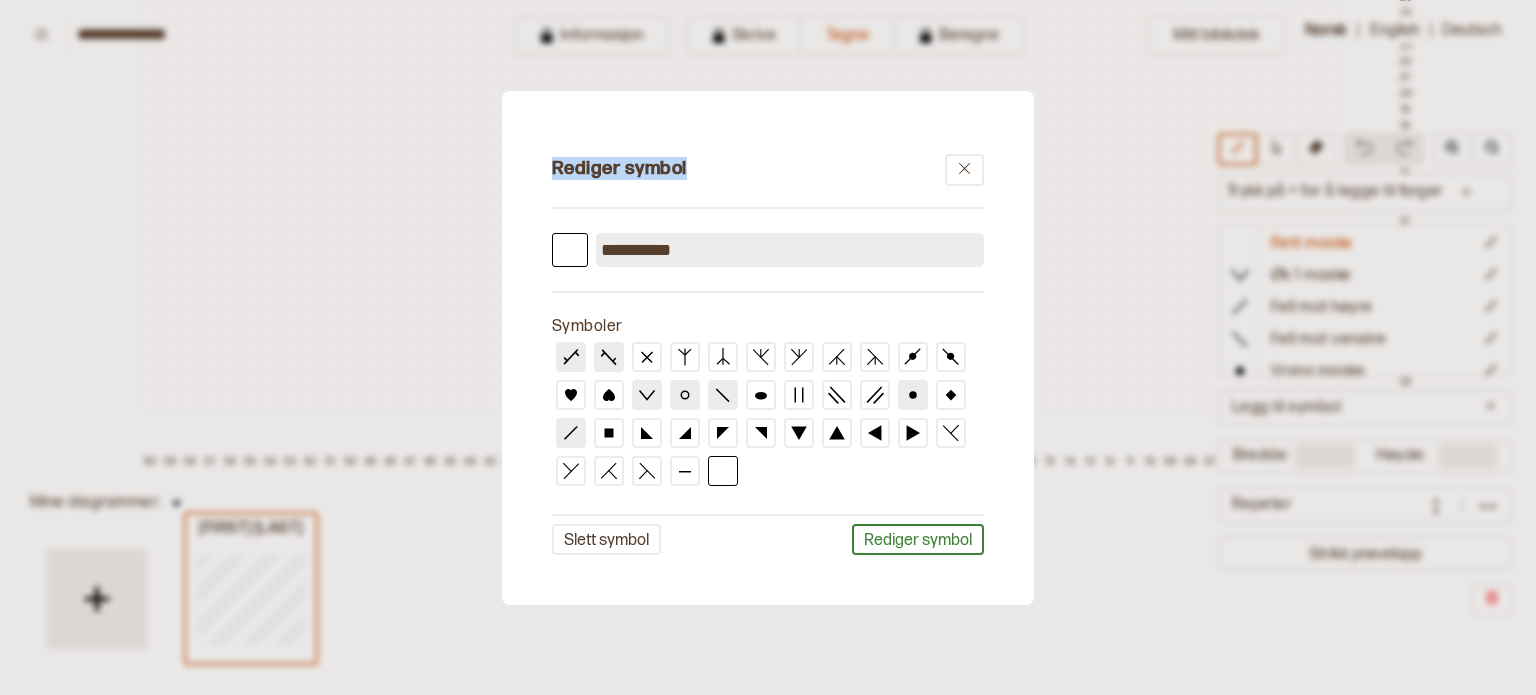 click at bounding box center [570, 250] 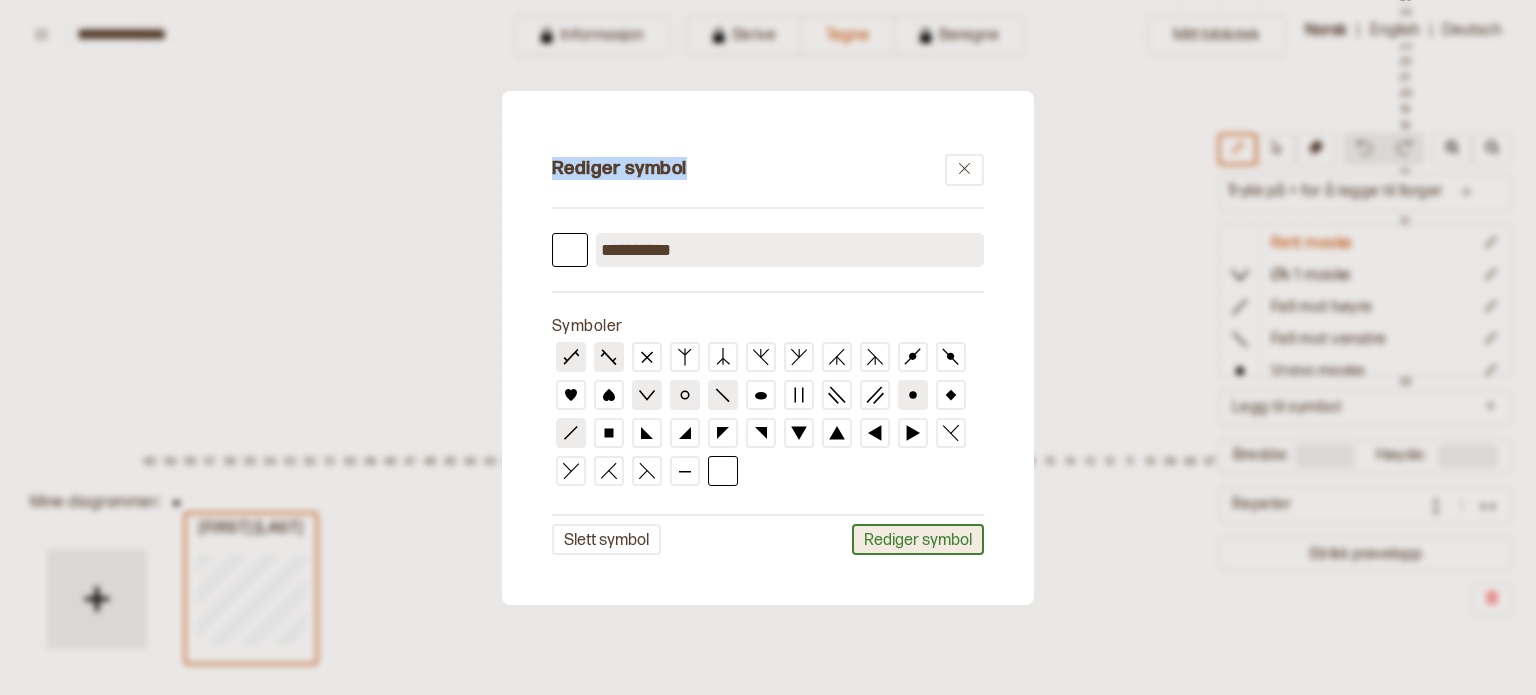 click on "Rediger symbol" at bounding box center (918, 539) 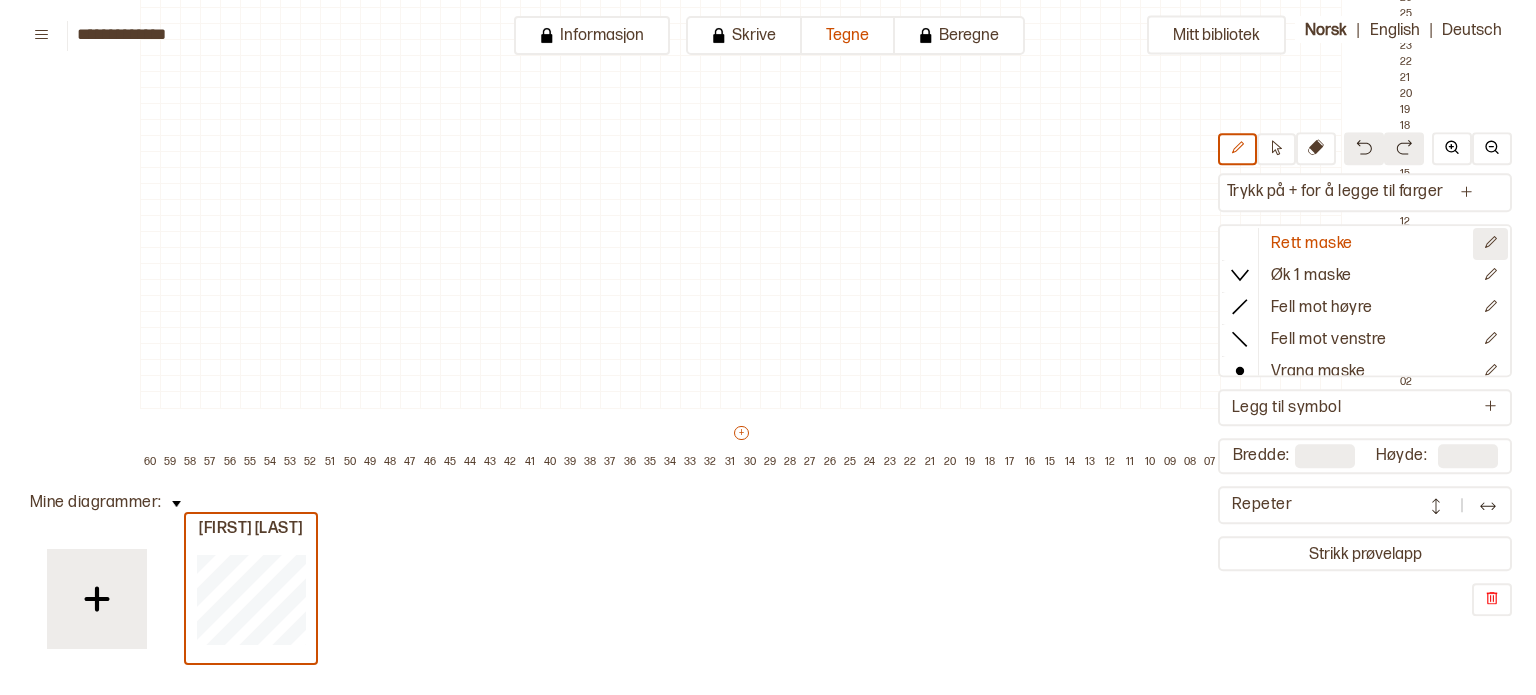click at bounding box center (1491, 242) 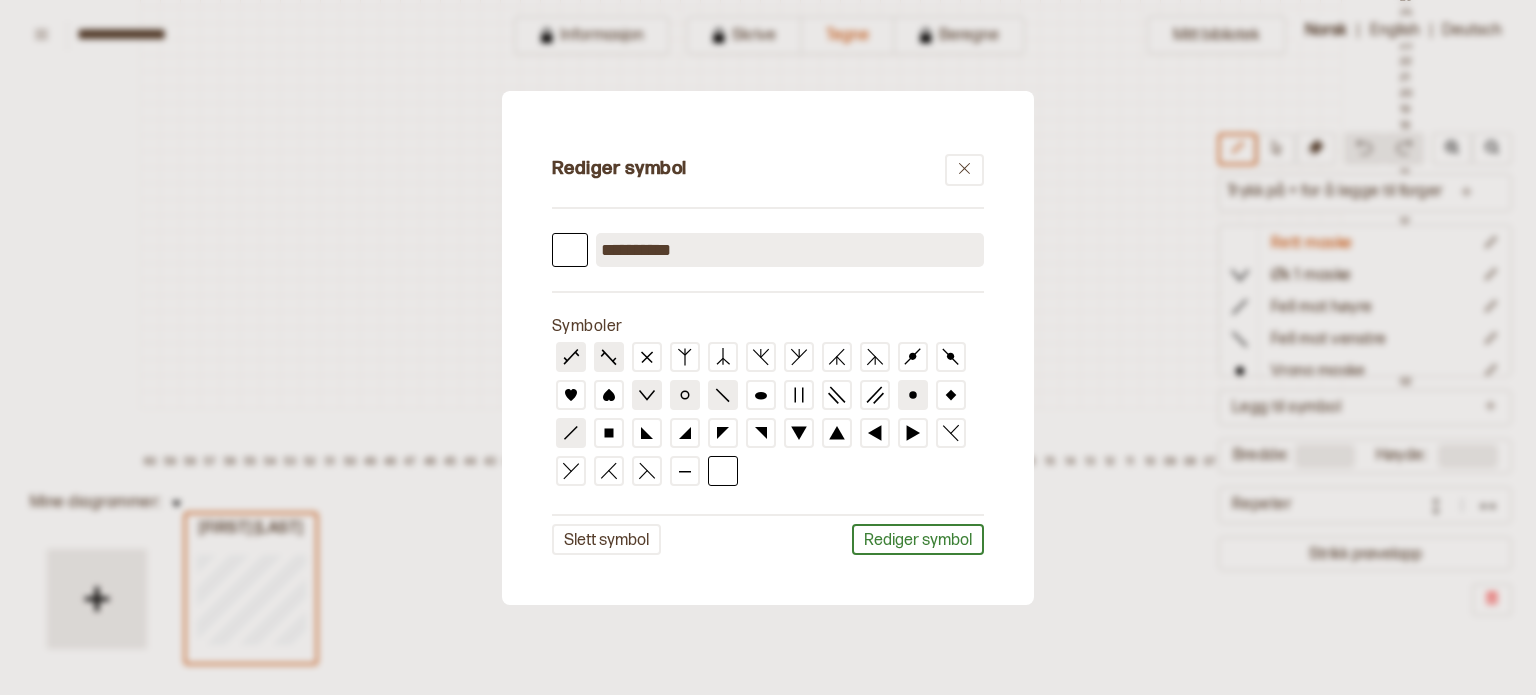click at bounding box center [570, 250] 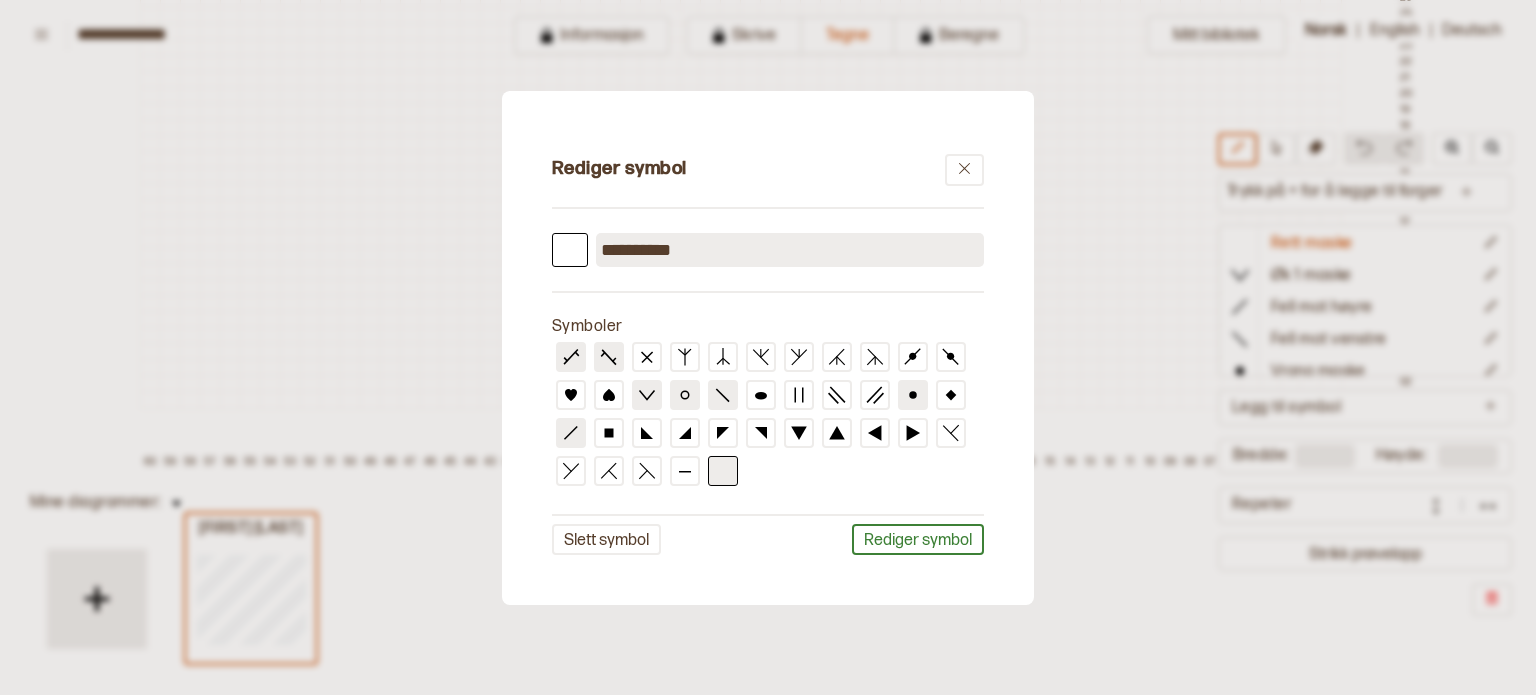 click at bounding box center [723, 471] 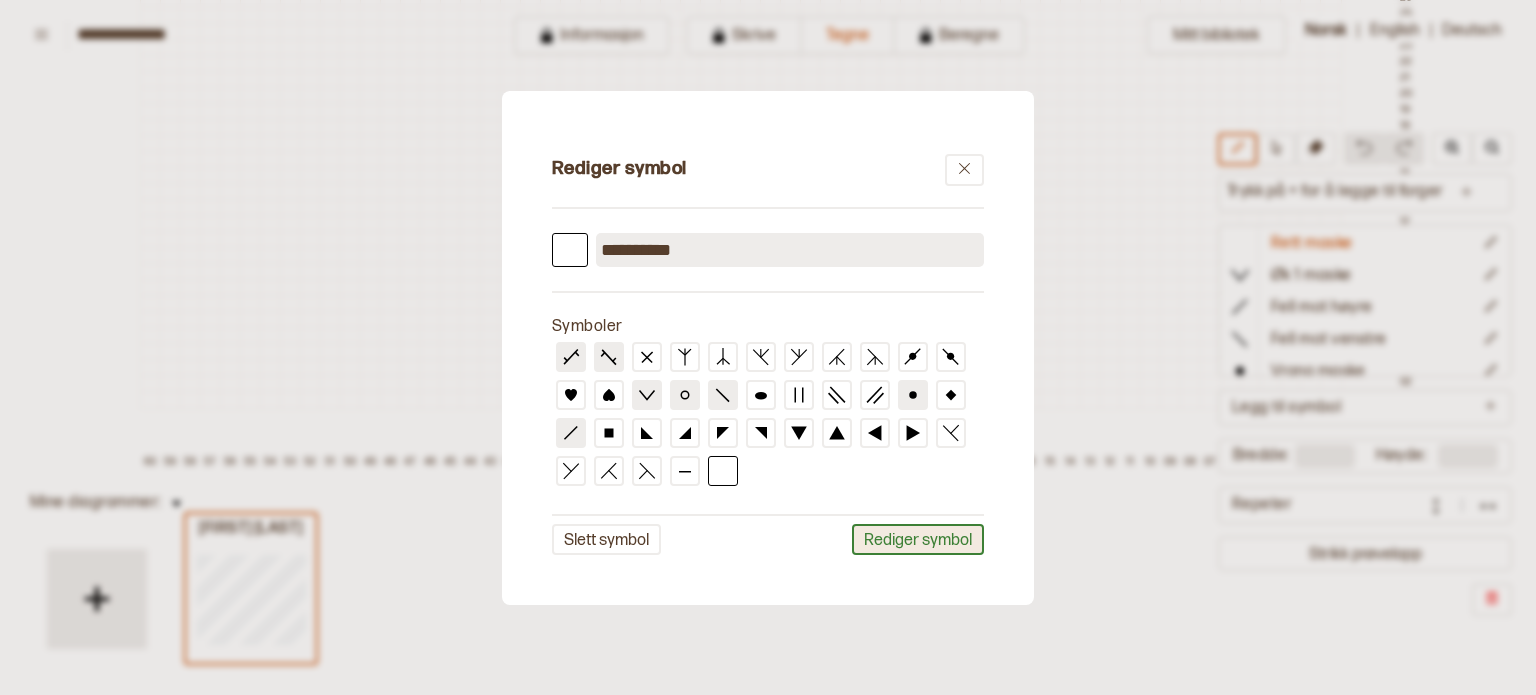 click on "Rediger symbol" at bounding box center (918, 539) 